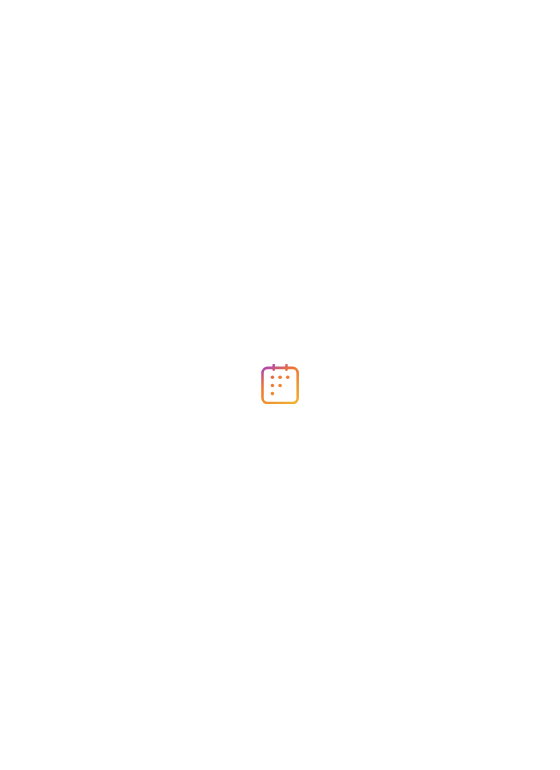 scroll, scrollTop: 0, scrollLeft: 0, axis: both 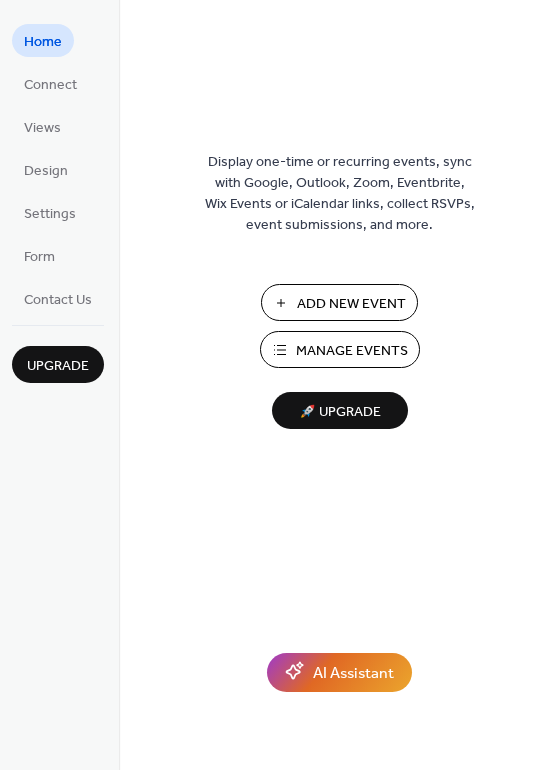 click on "Add New Event" at bounding box center (351, 304) 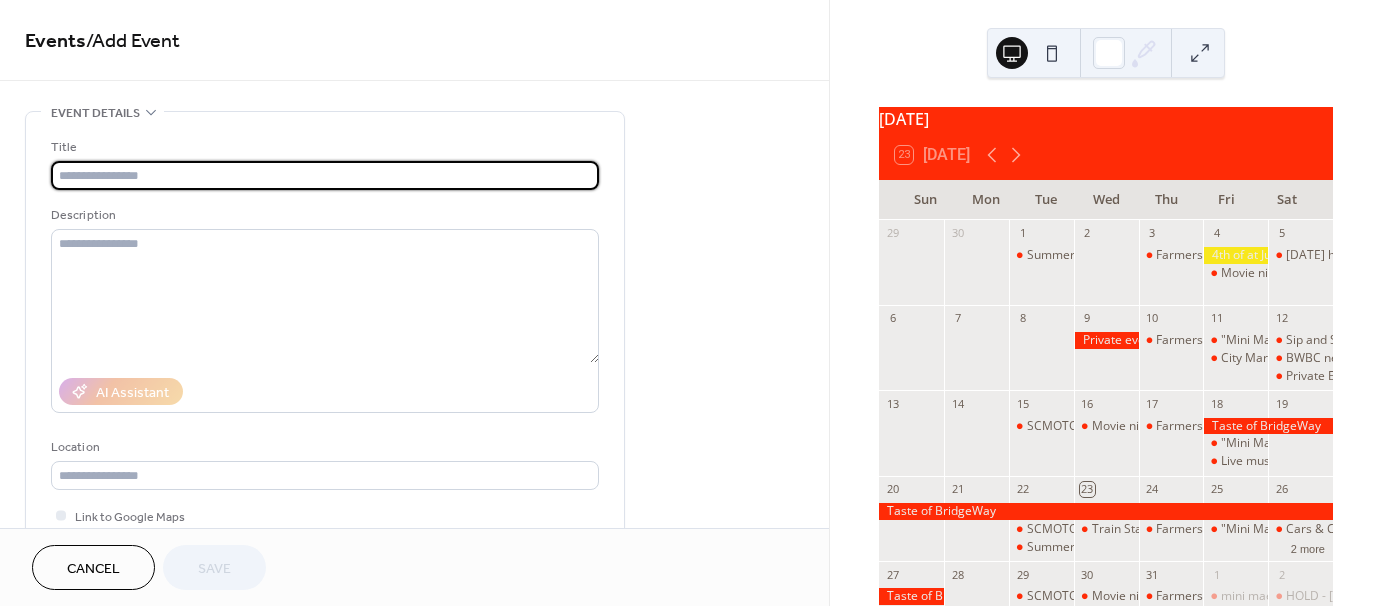 scroll, scrollTop: 0, scrollLeft: 0, axis: both 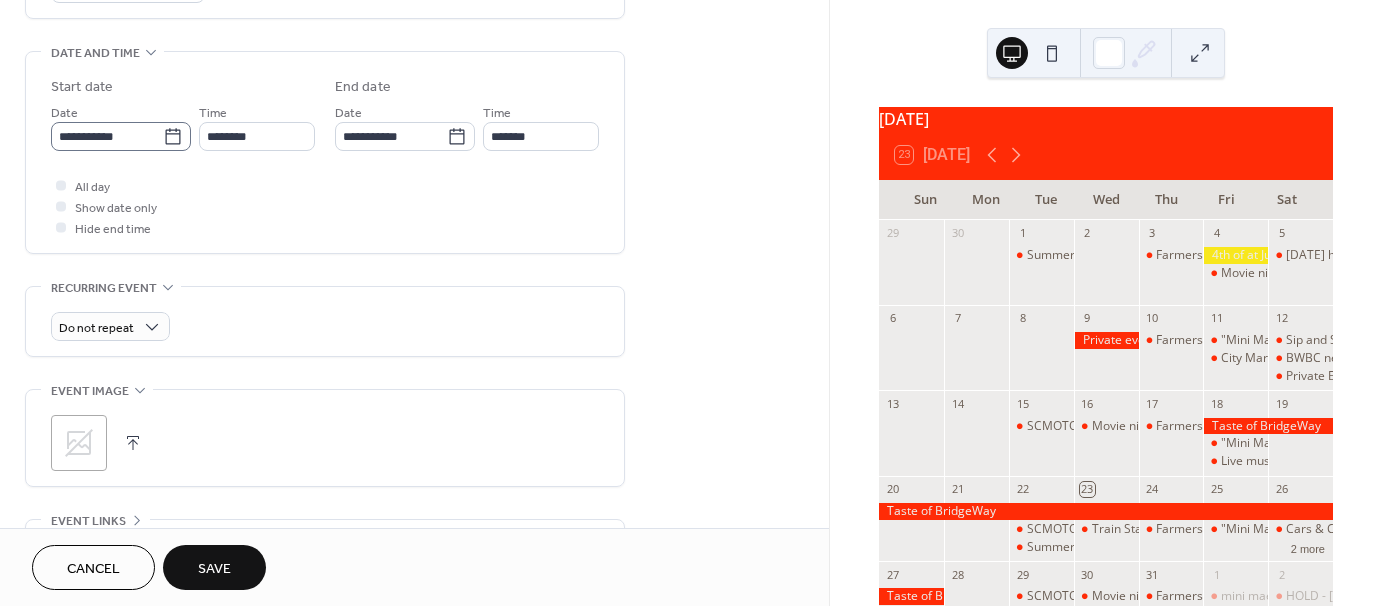 type on "**********" 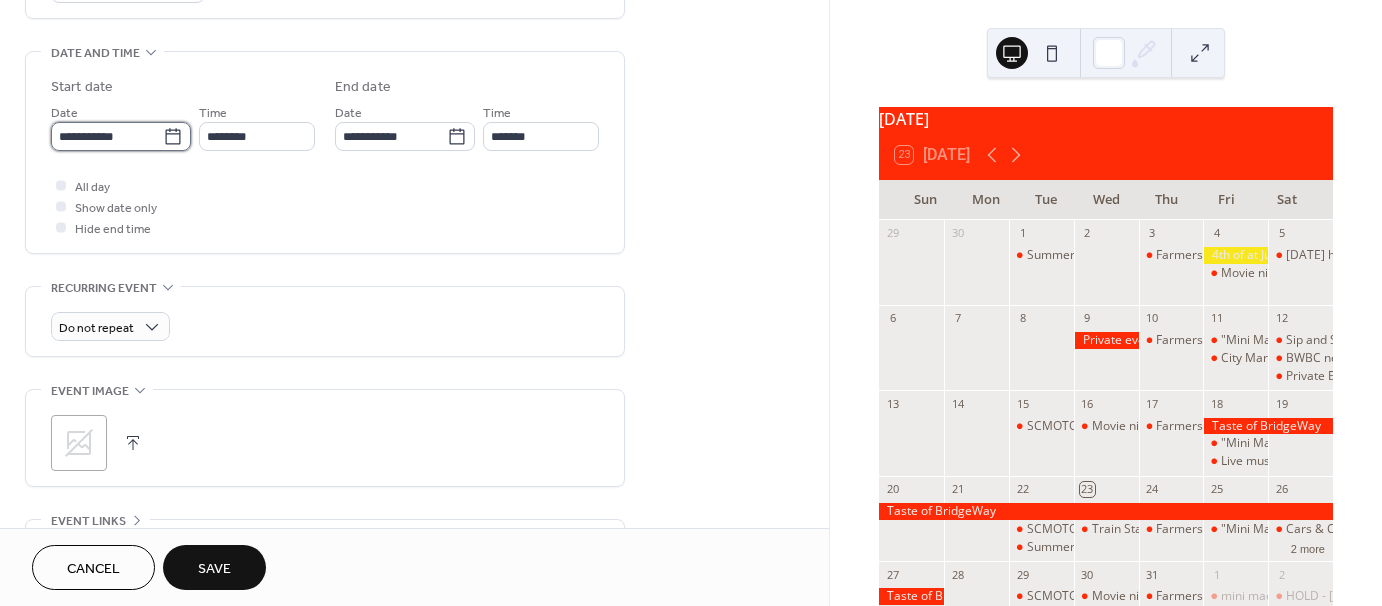 click on "**********" at bounding box center (107, 136) 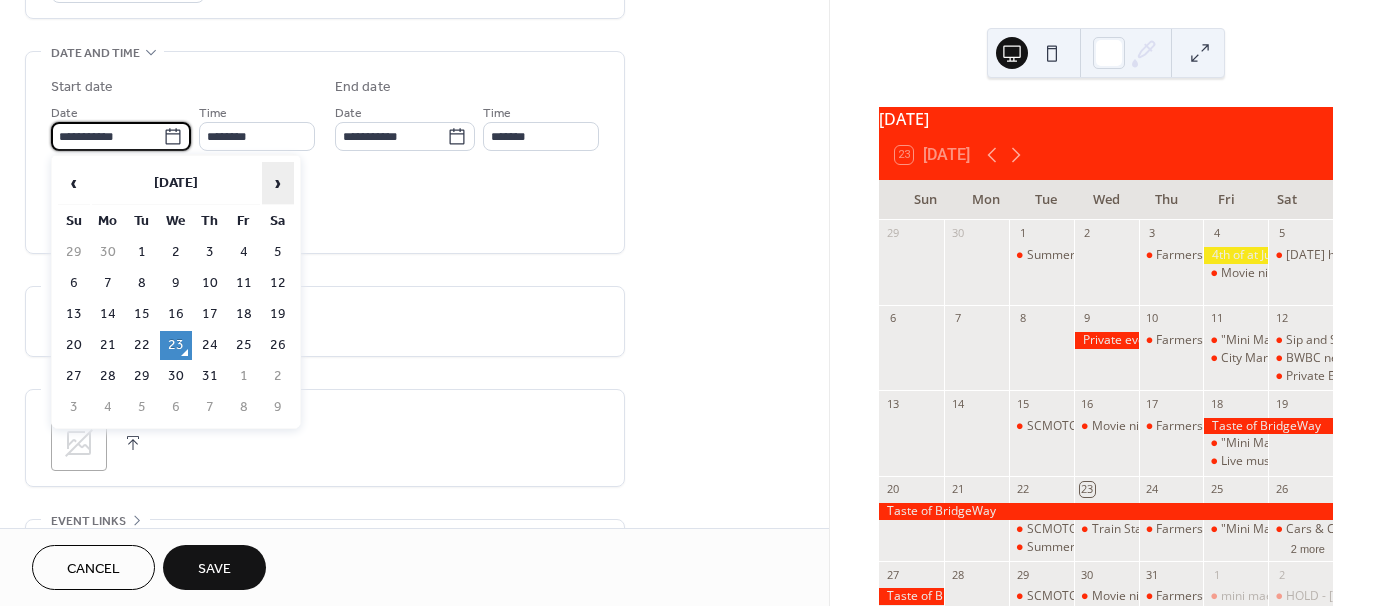 click on "›" at bounding box center [278, 183] 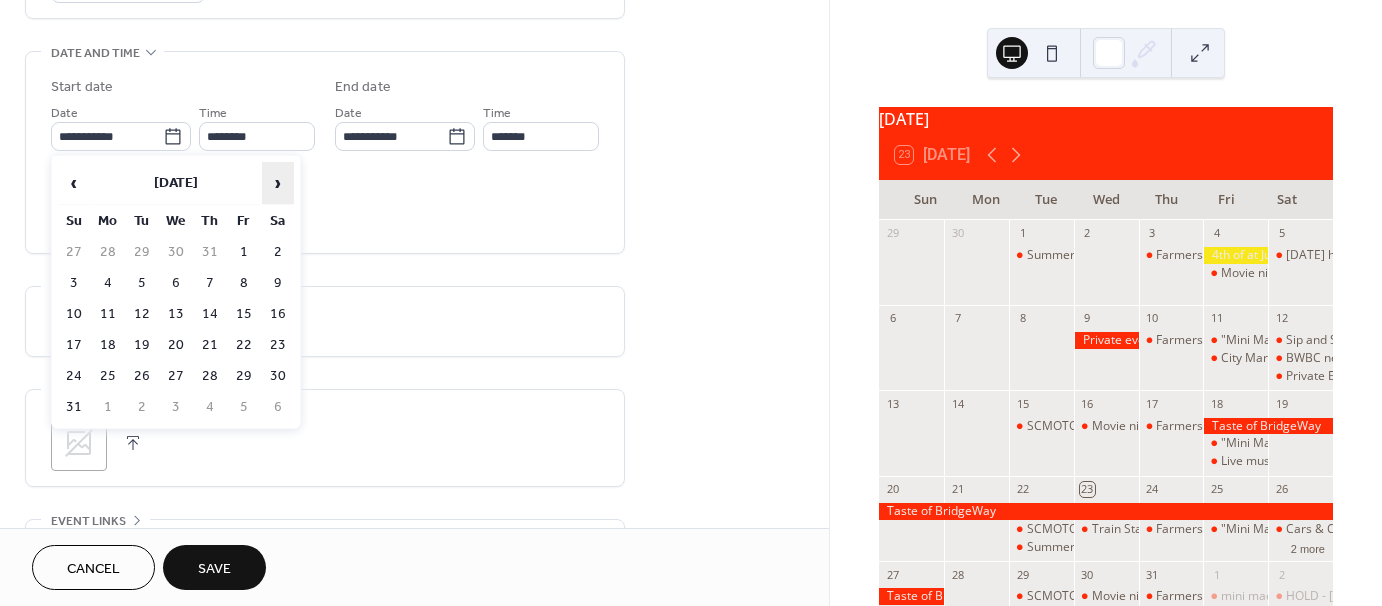 click on "›" at bounding box center [278, 183] 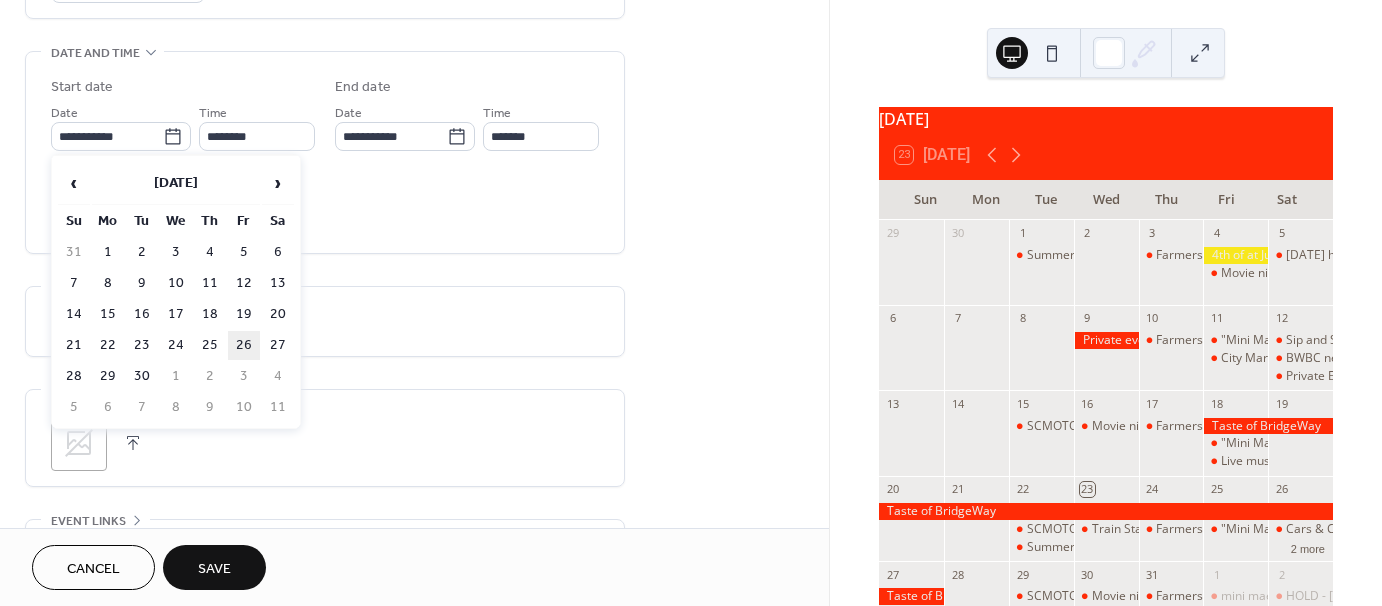 click on "26" at bounding box center [244, 345] 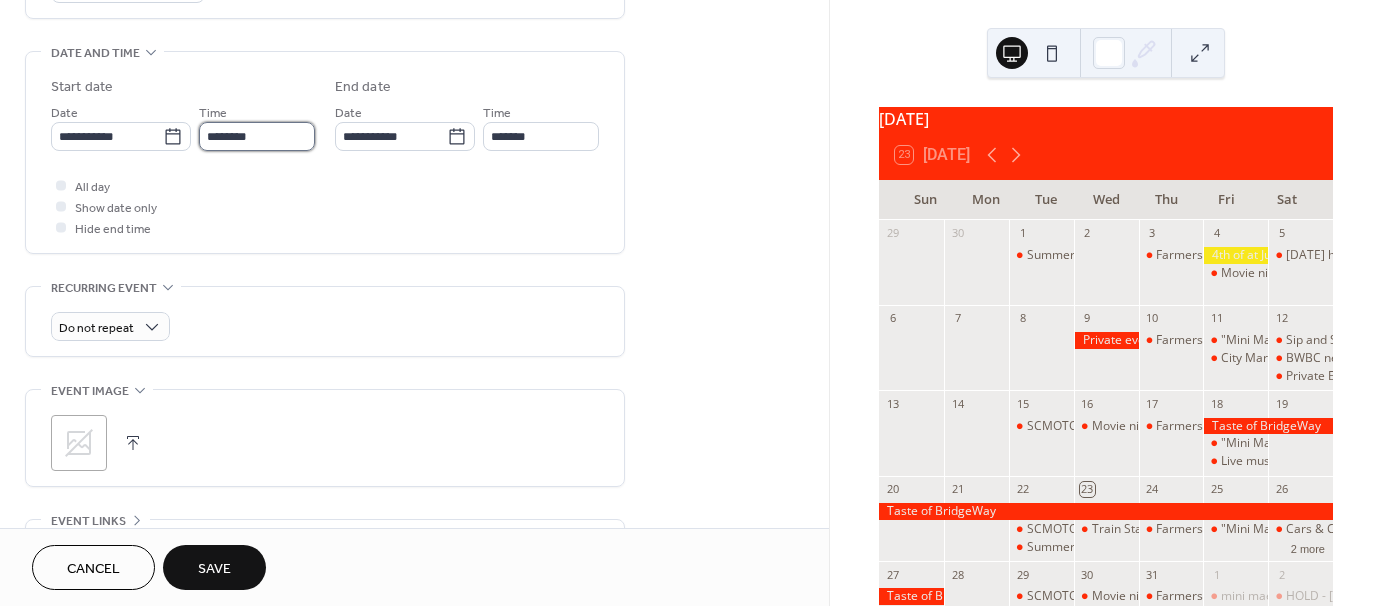 click on "********" at bounding box center (257, 136) 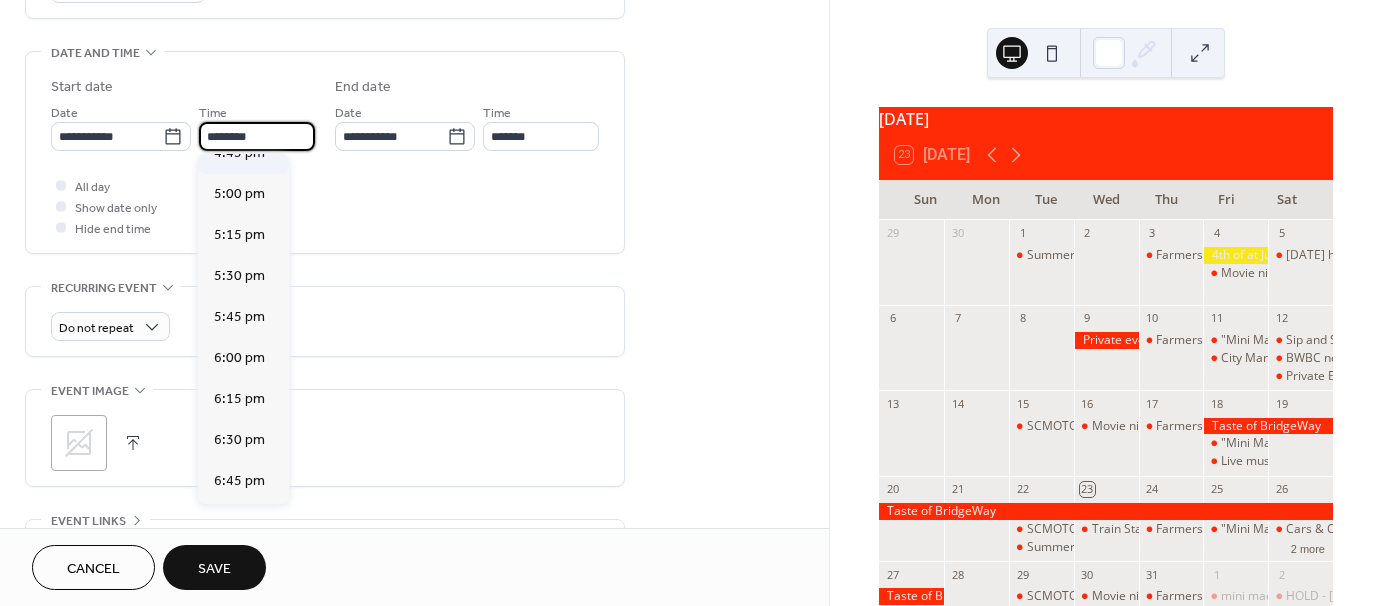 scroll, scrollTop: 2868, scrollLeft: 0, axis: vertical 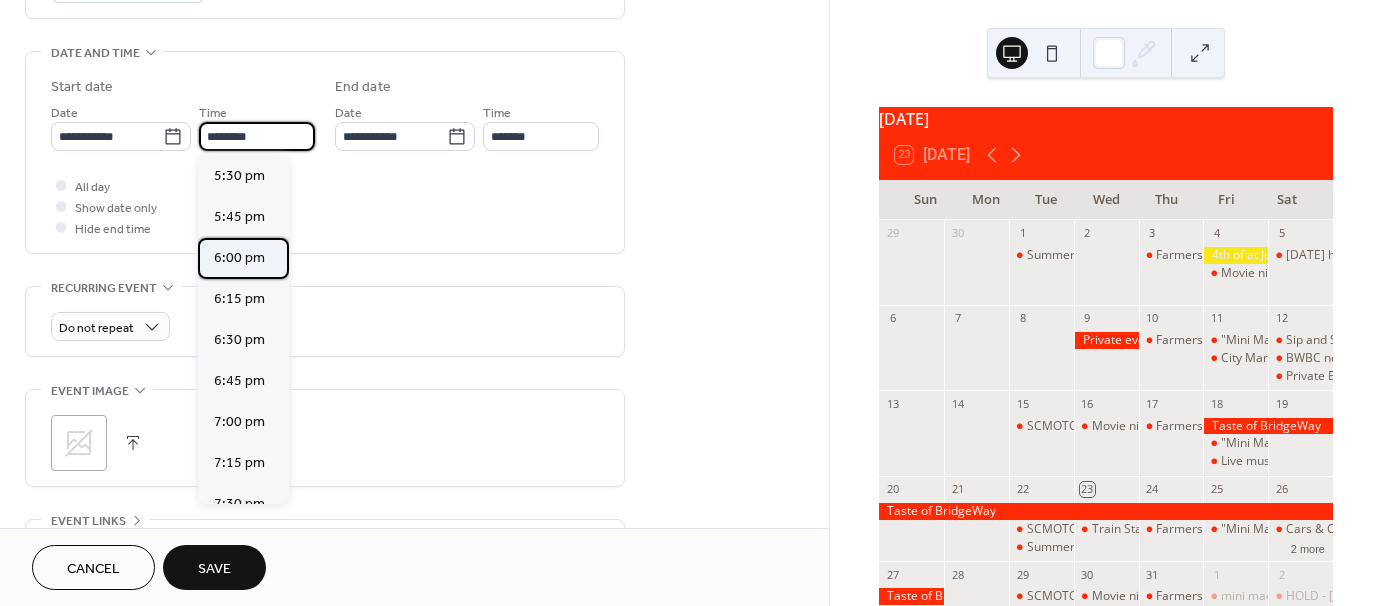 click on "6:00 pm" at bounding box center [239, 258] 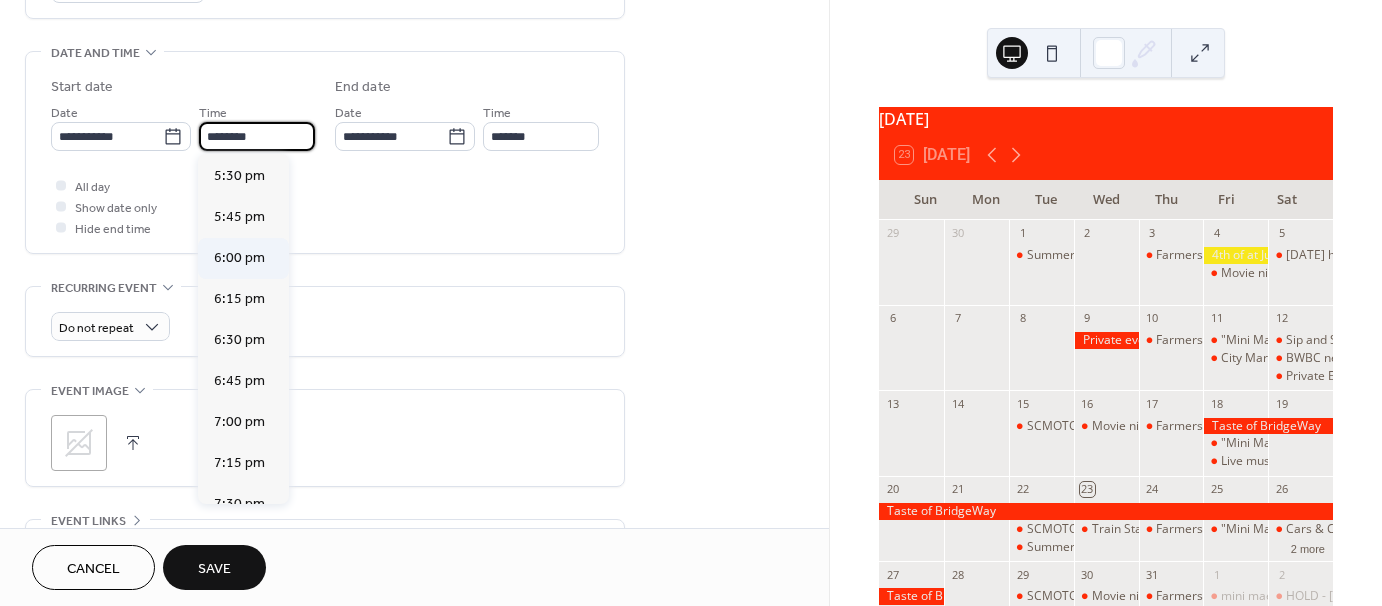 type on "*******" 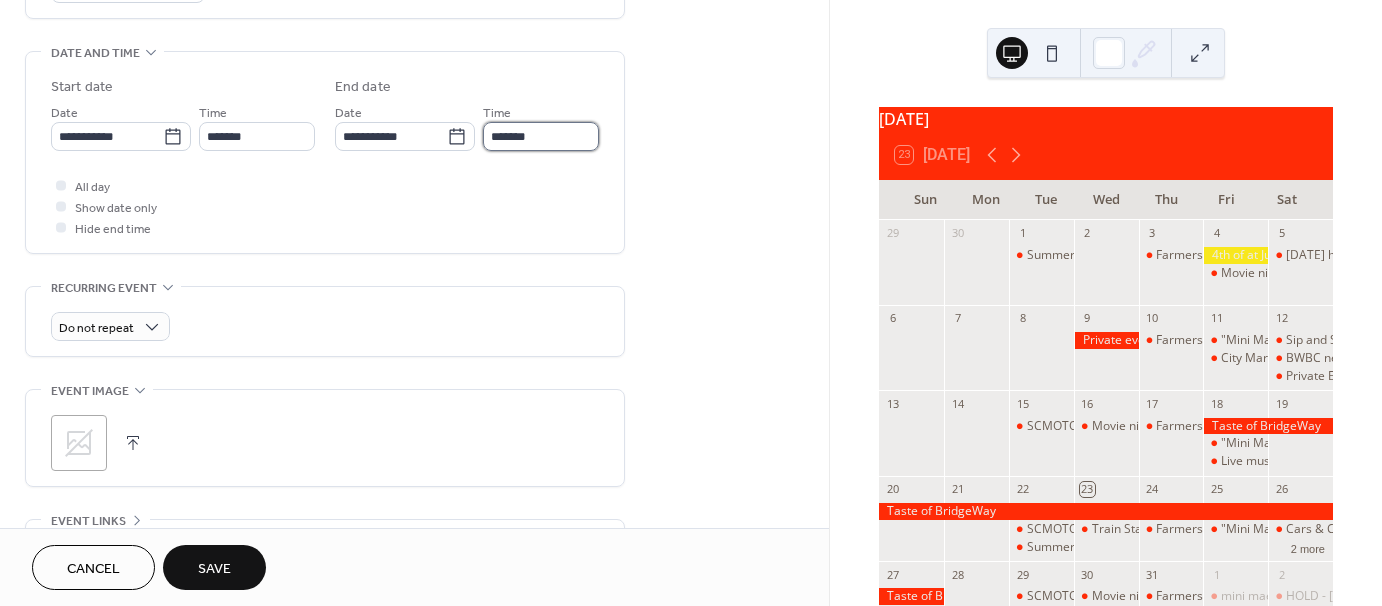 click on "*******" at bounding box center (541, 136) 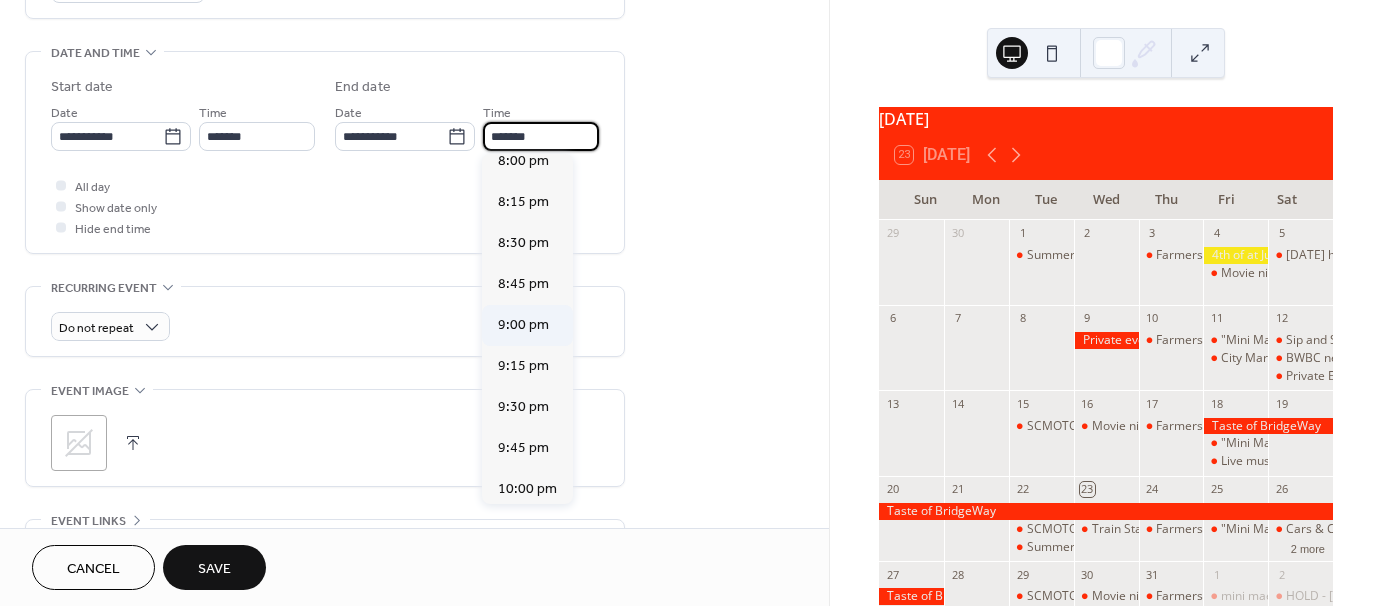 scroll, scrollTop: 400, scrollLeft: 0, axis: vertical 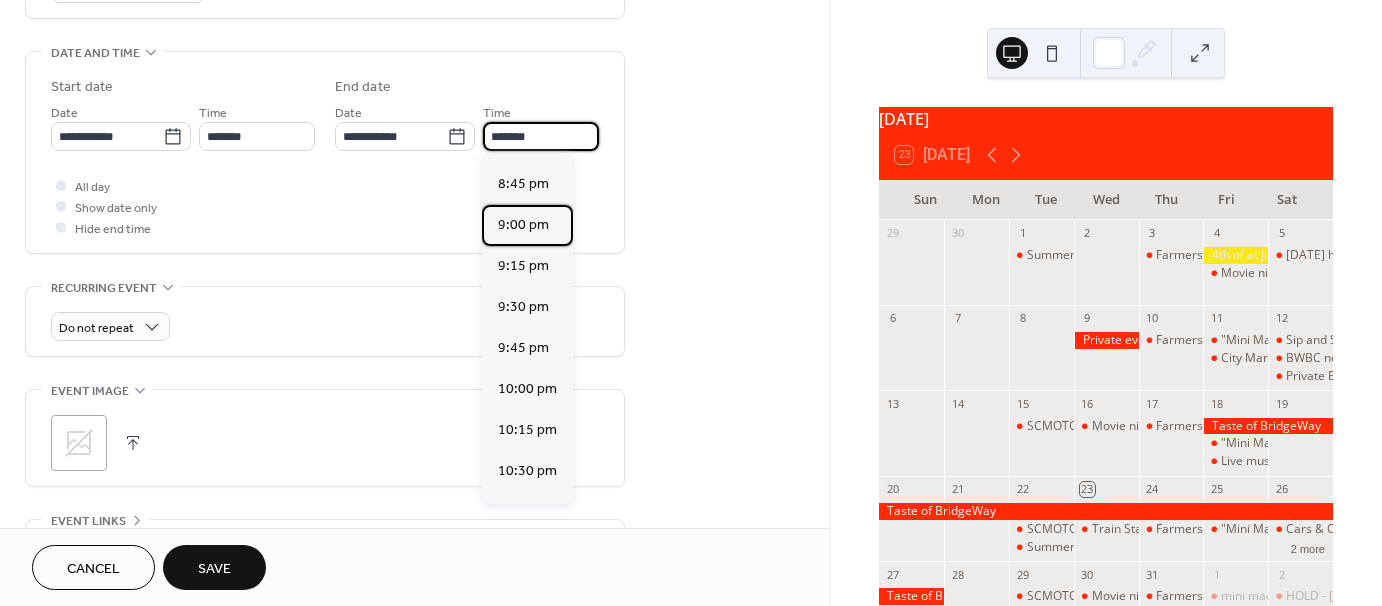 click on "9:00 pm" at bounding box center [523, 225] 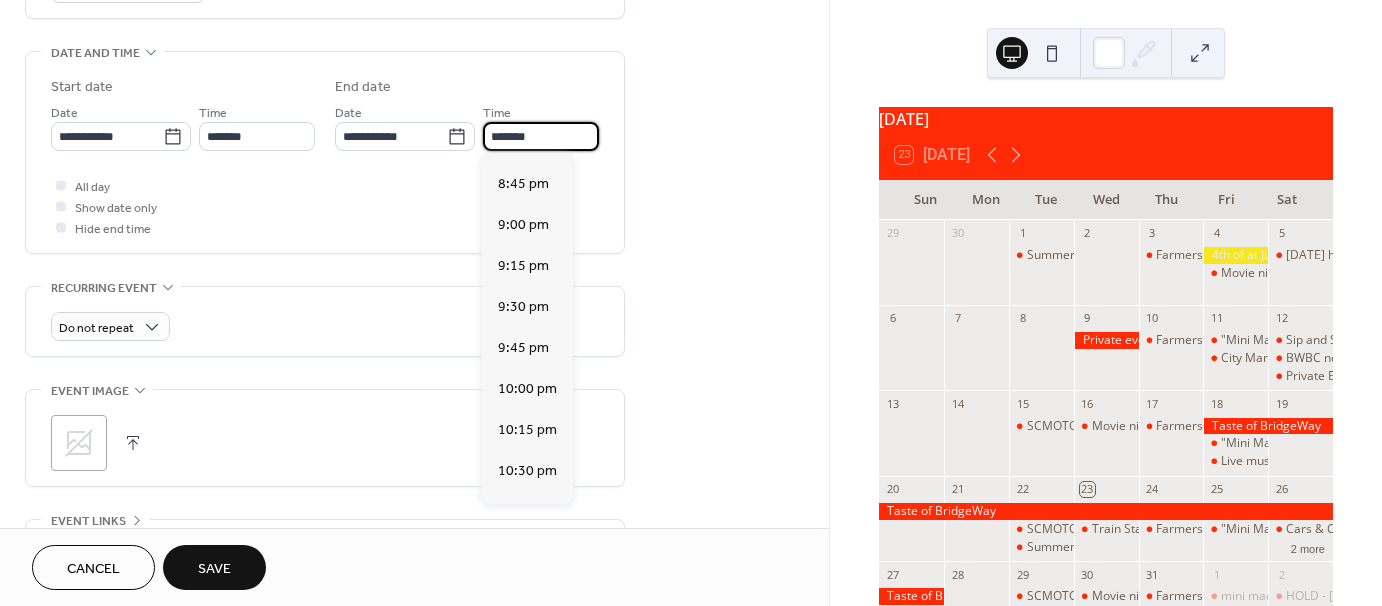 type on "*******" 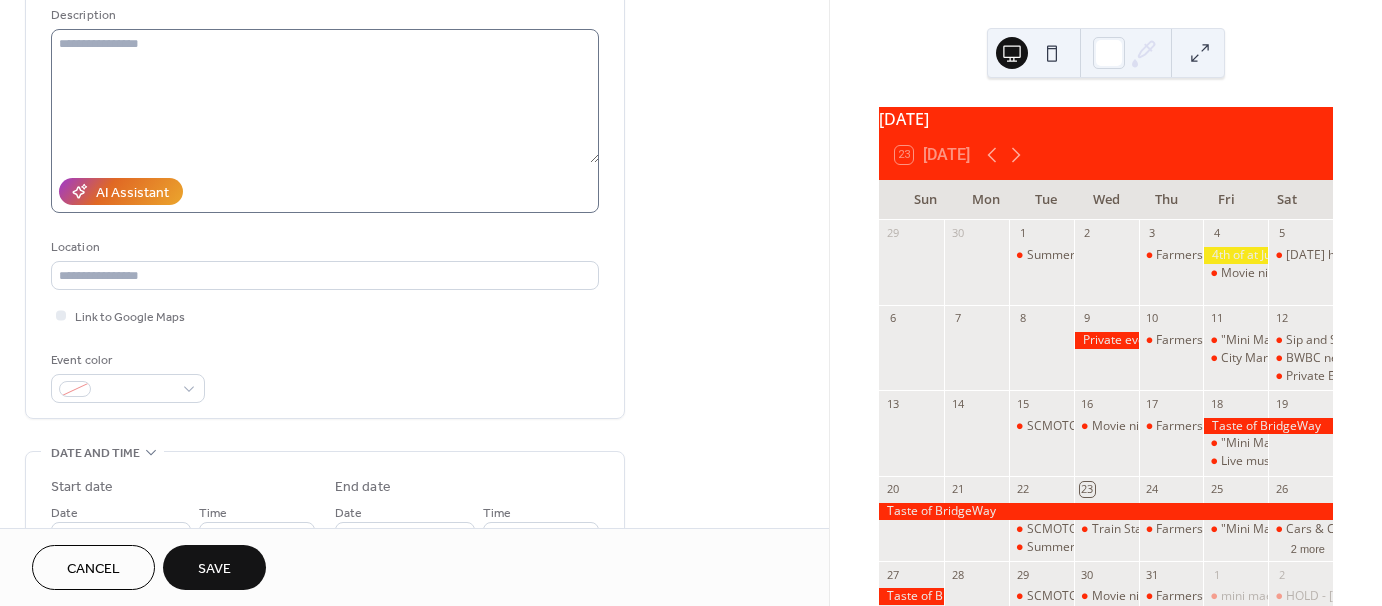 scroll, scrollTop: 100, scrollLeft: 0, axis: vertical 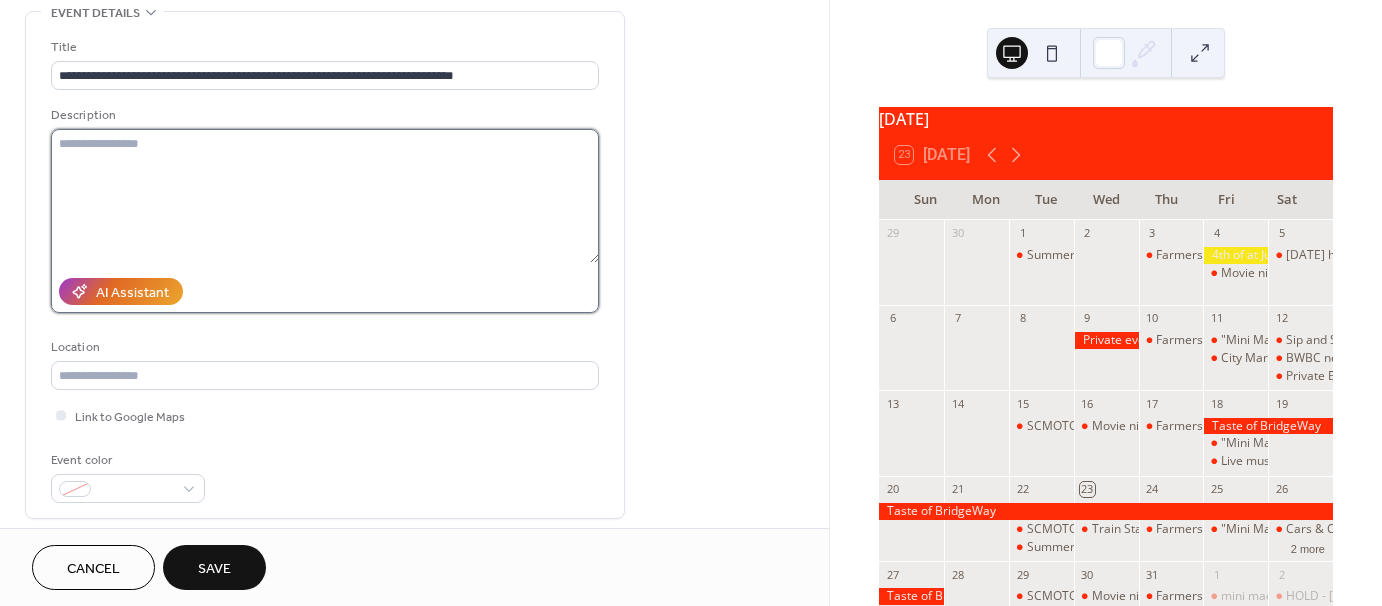 click at bounding box center (325, 196) 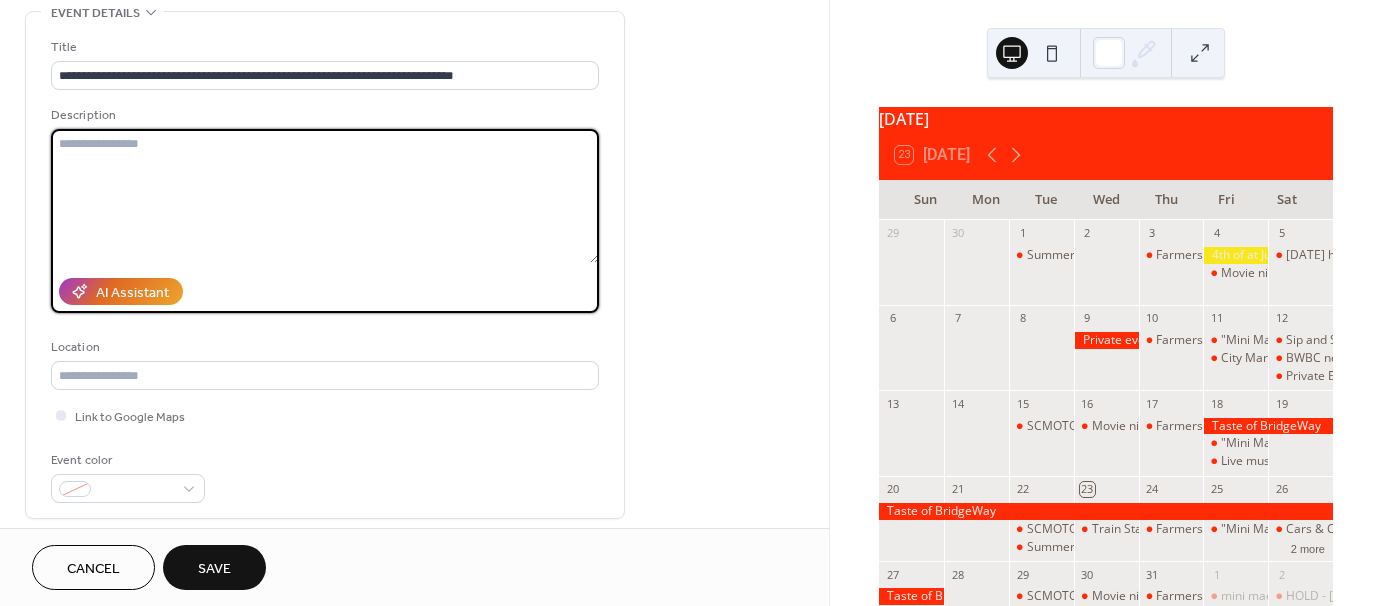 paste on "**********" 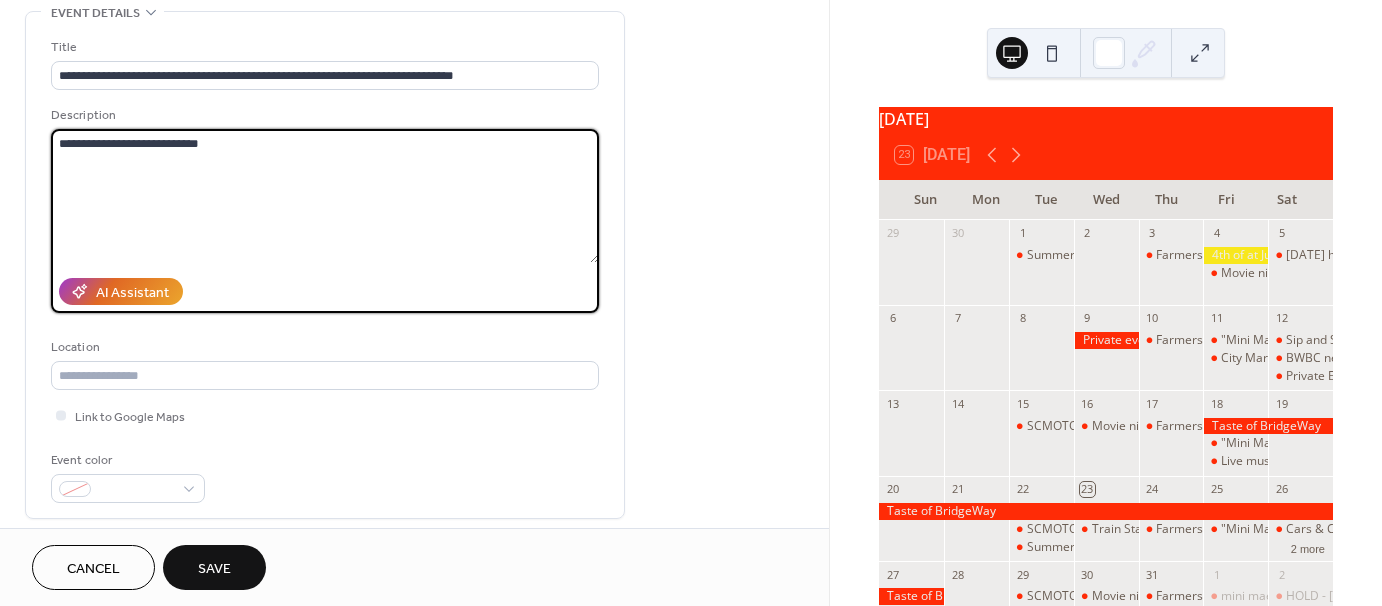 type on "**********" 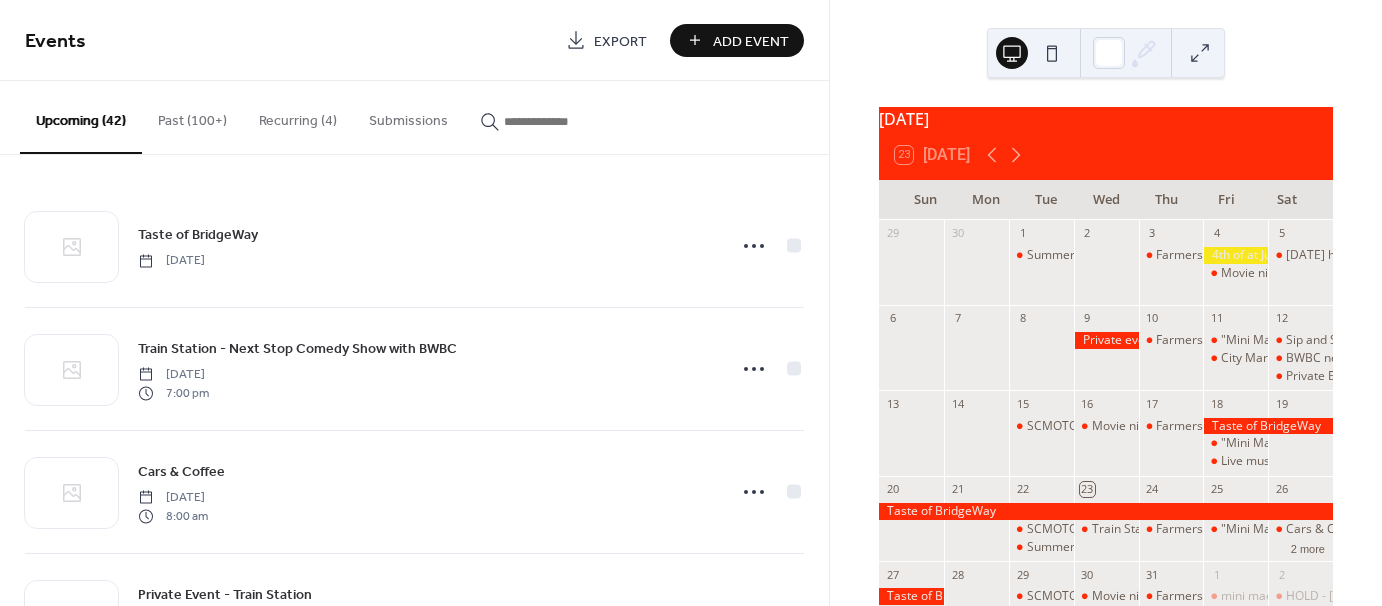 click on "Add Event" at bounding box center (737, 40) 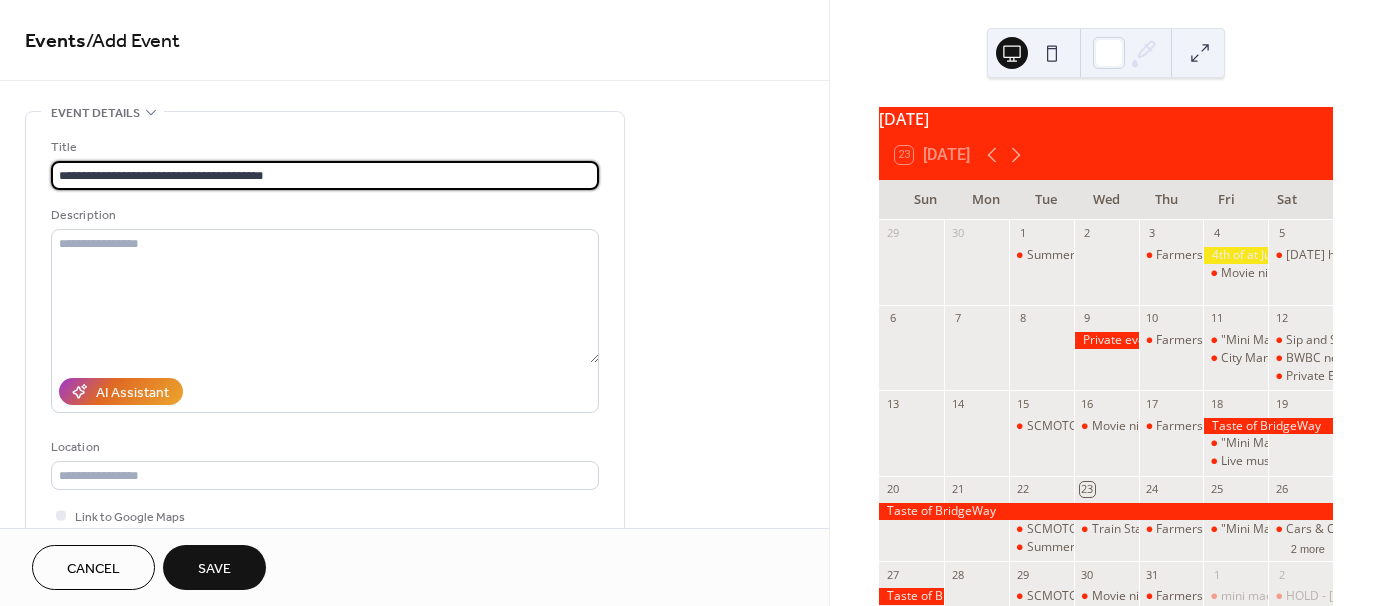 type on "**********" 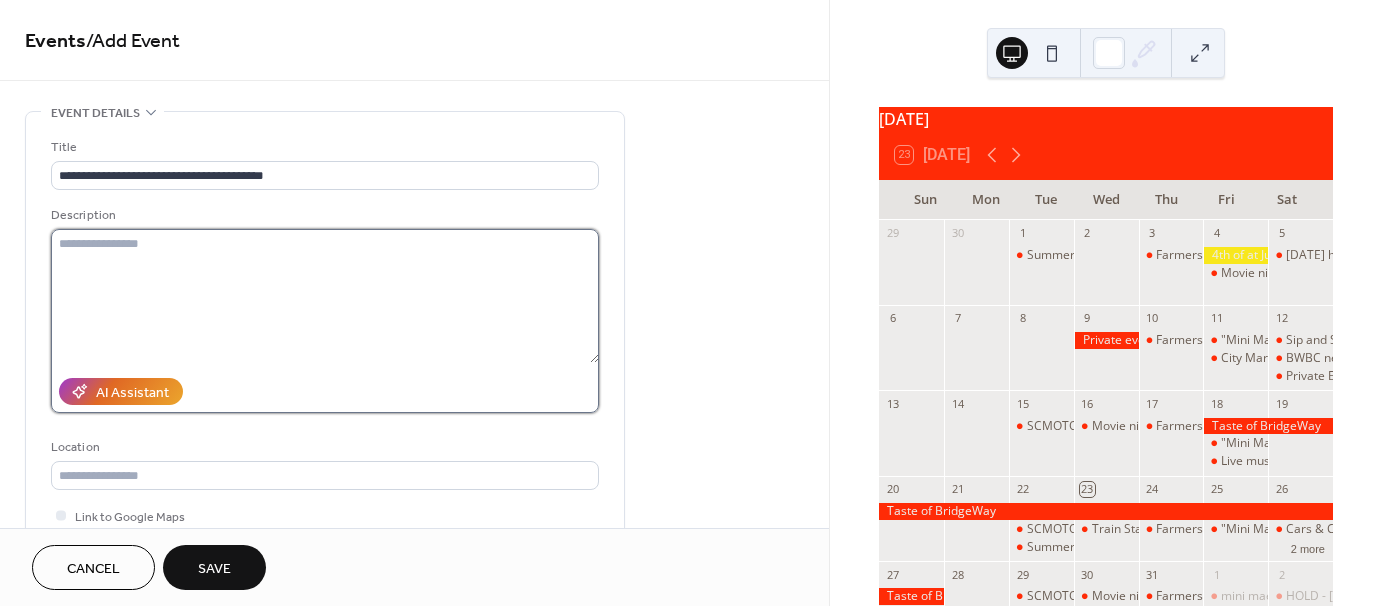 click at bounding box center (325, 296) 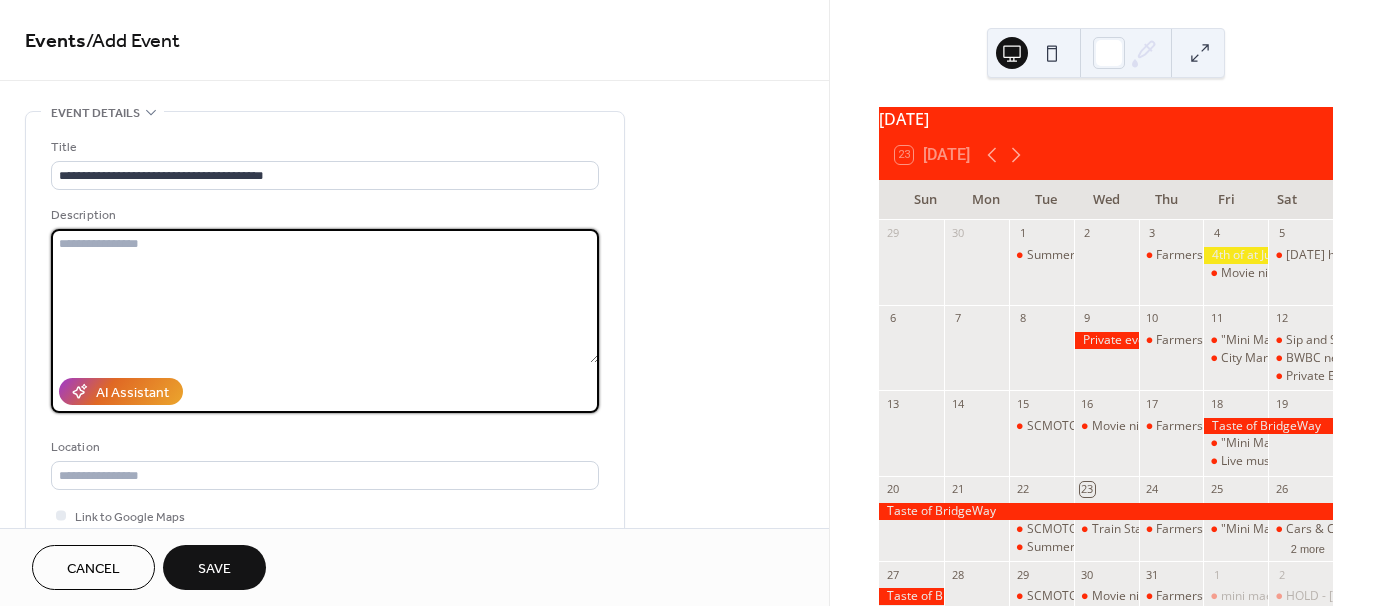 paste on "**********" 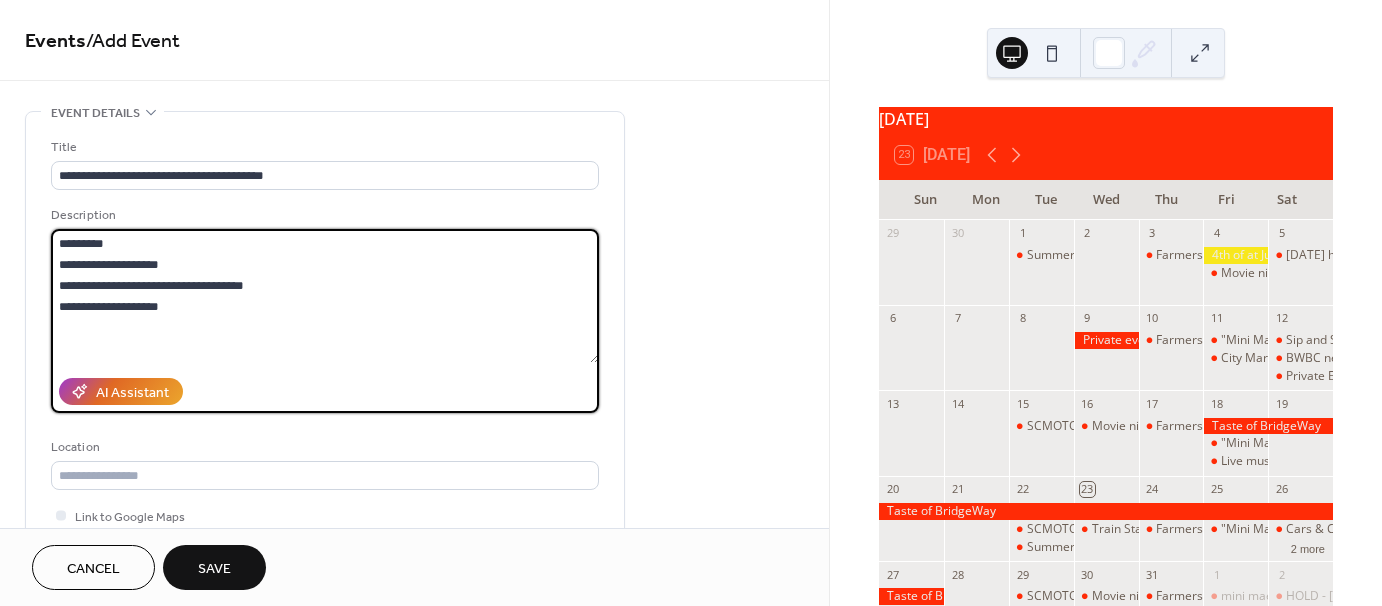 click on "**********" at bounding box center [325, 296] 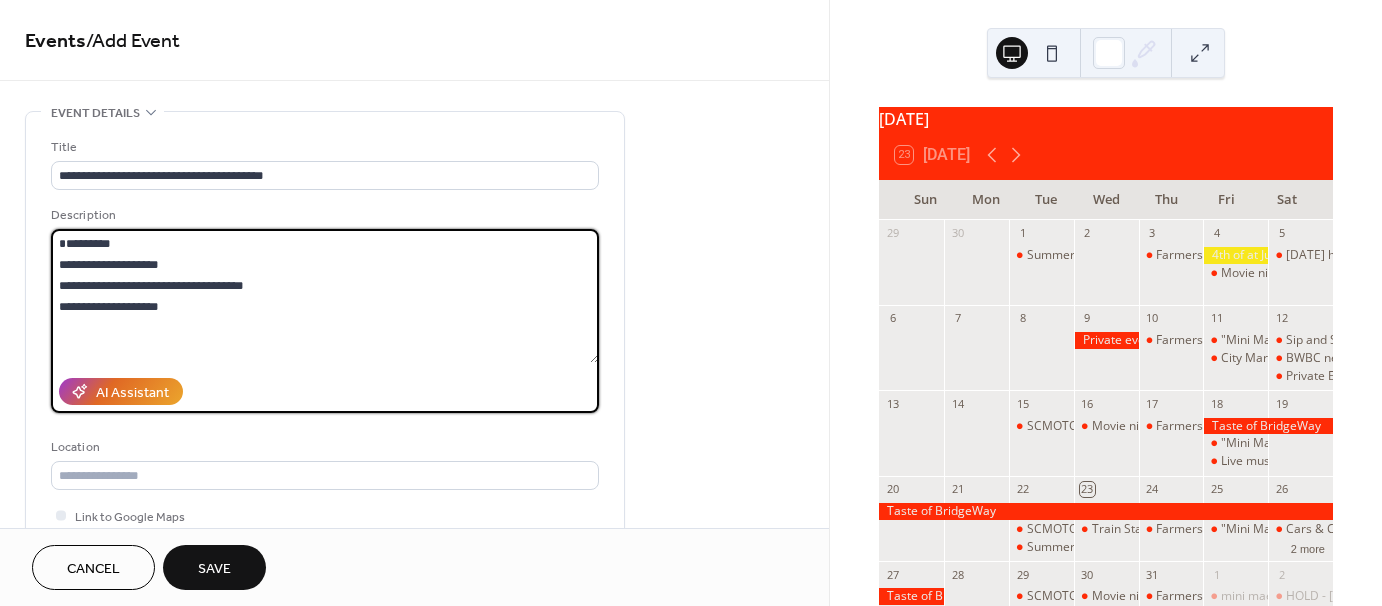 paste on "**********" 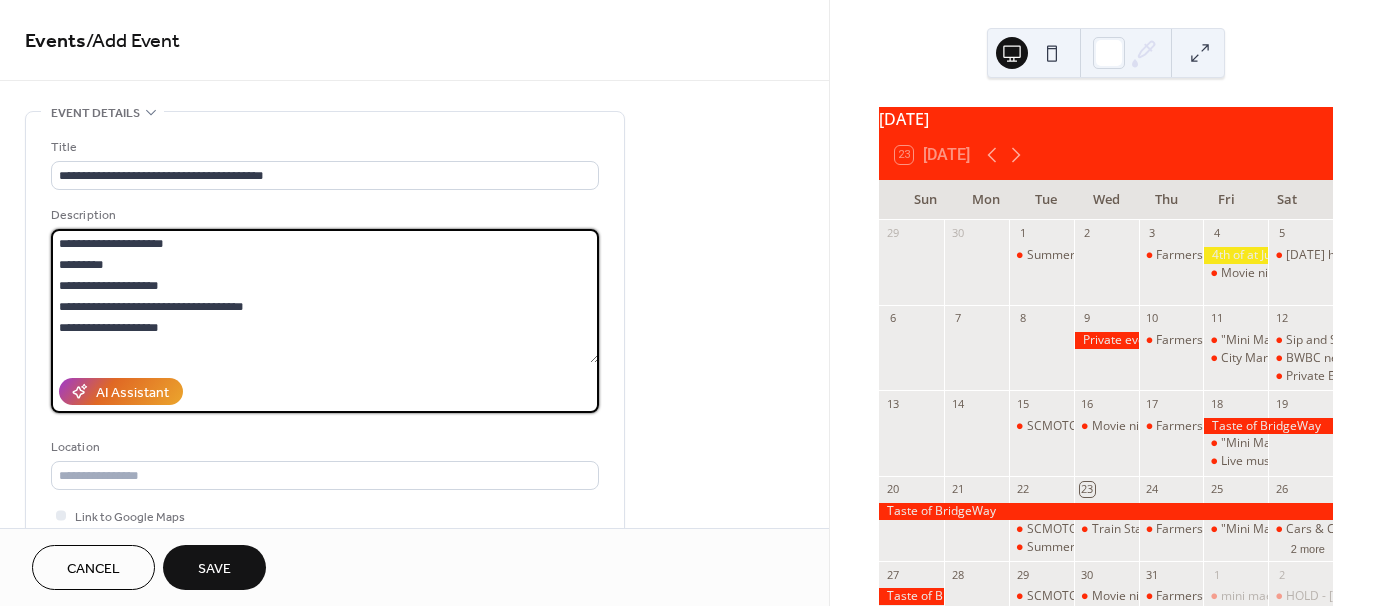 type on "**********" 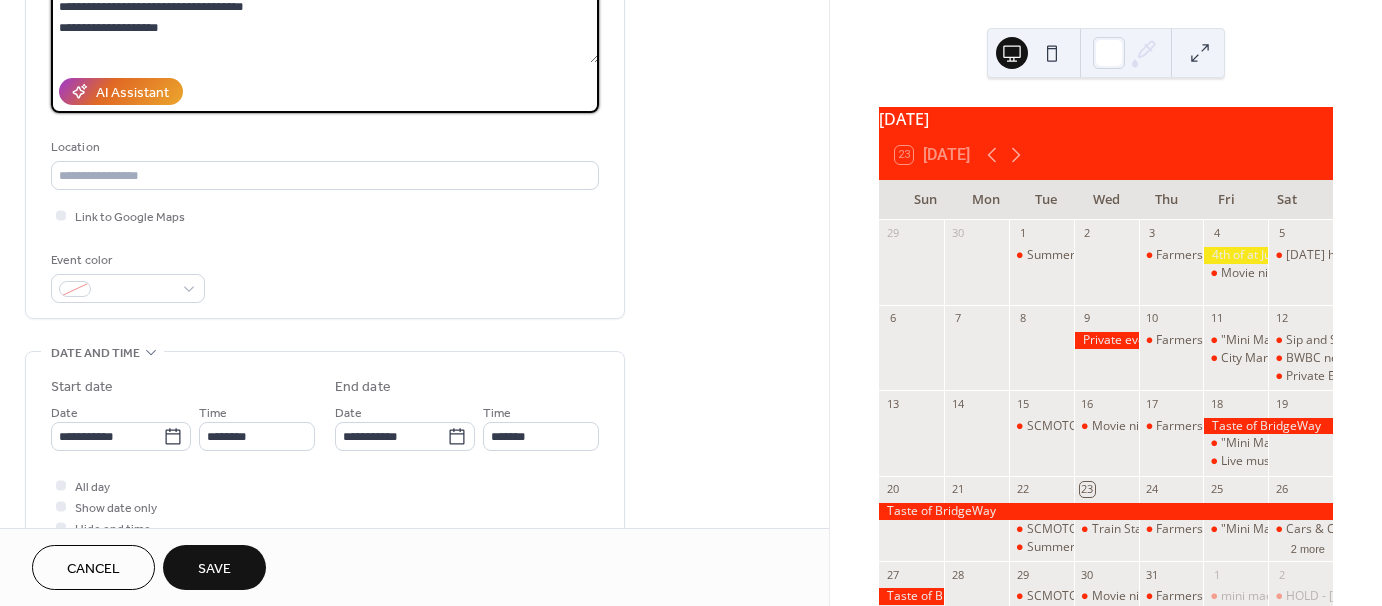 scroll, scrollTop: 400, scrollLeft: 0, axis: vertical 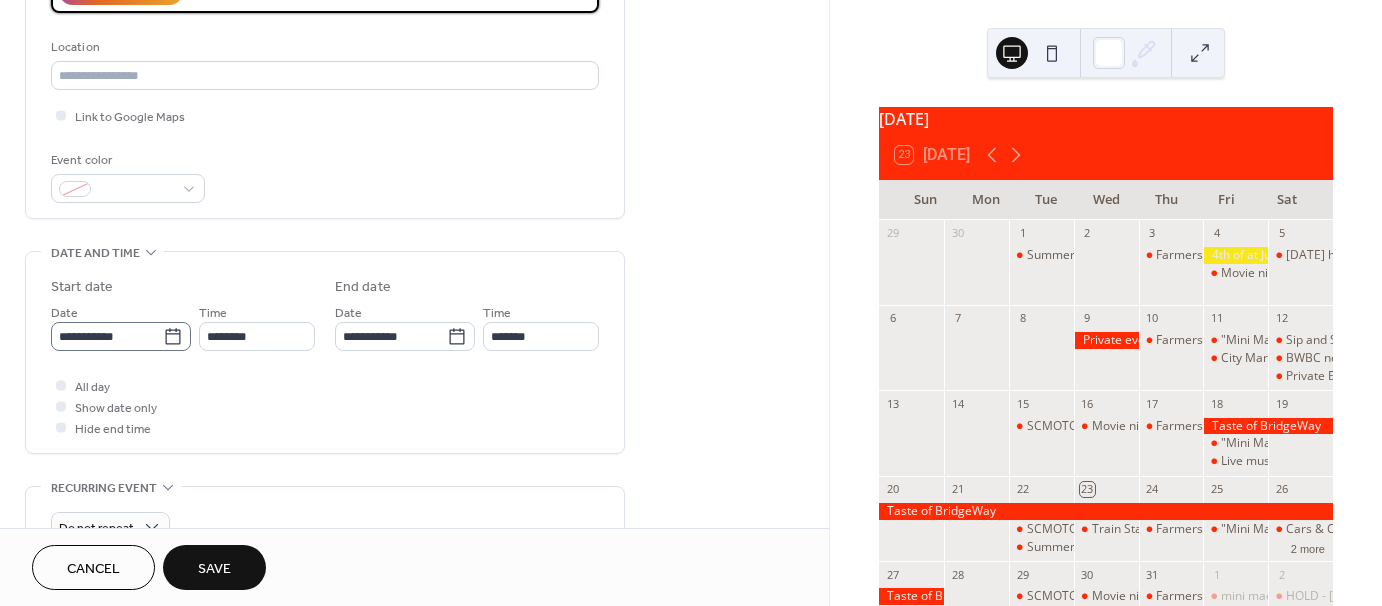 click 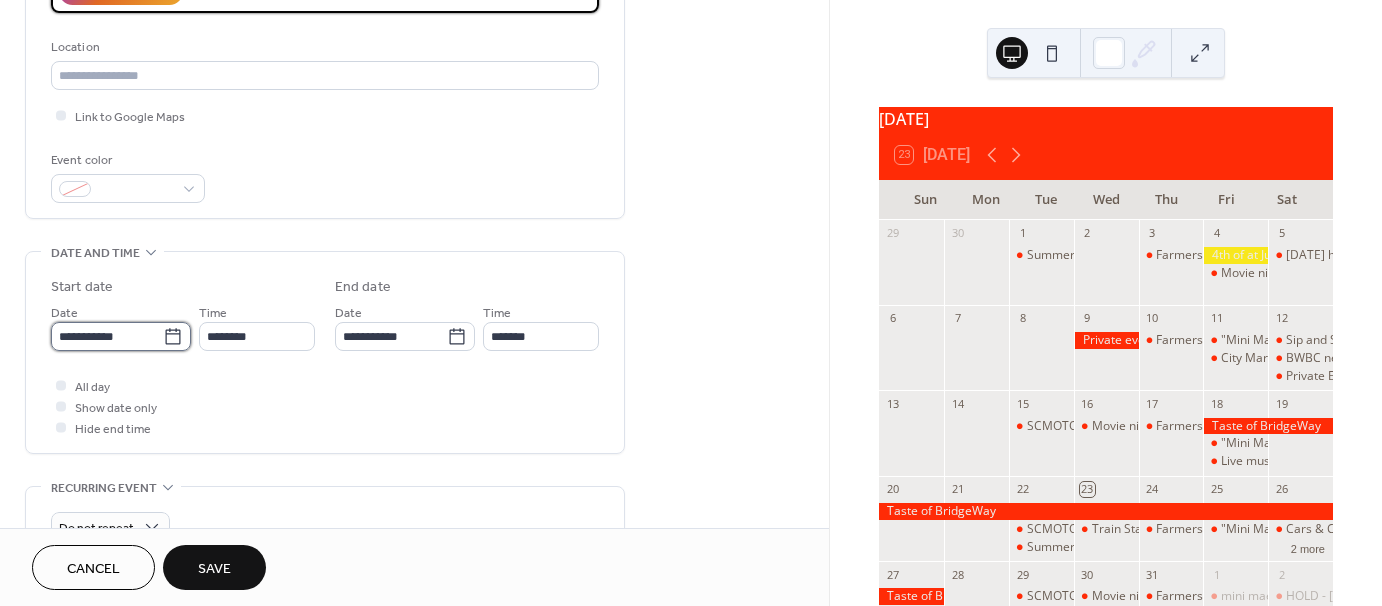 click on "**********" at bounding box center [107, 336] 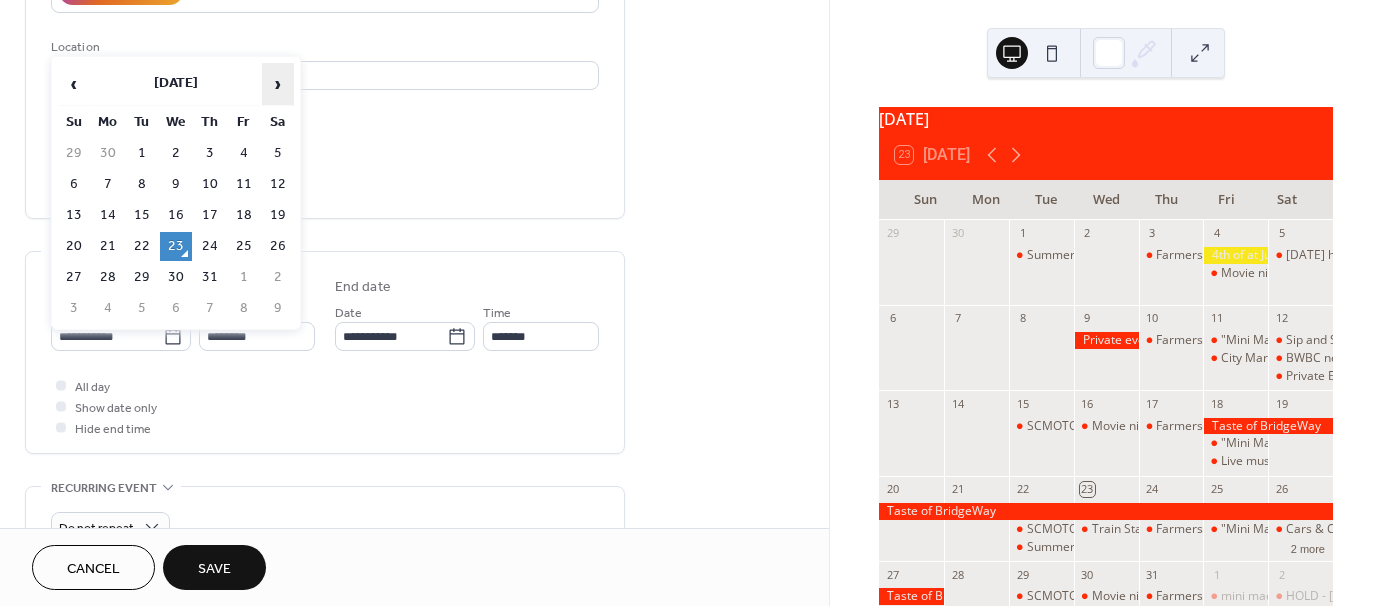 click on "›" at bounding box center (278, 84) 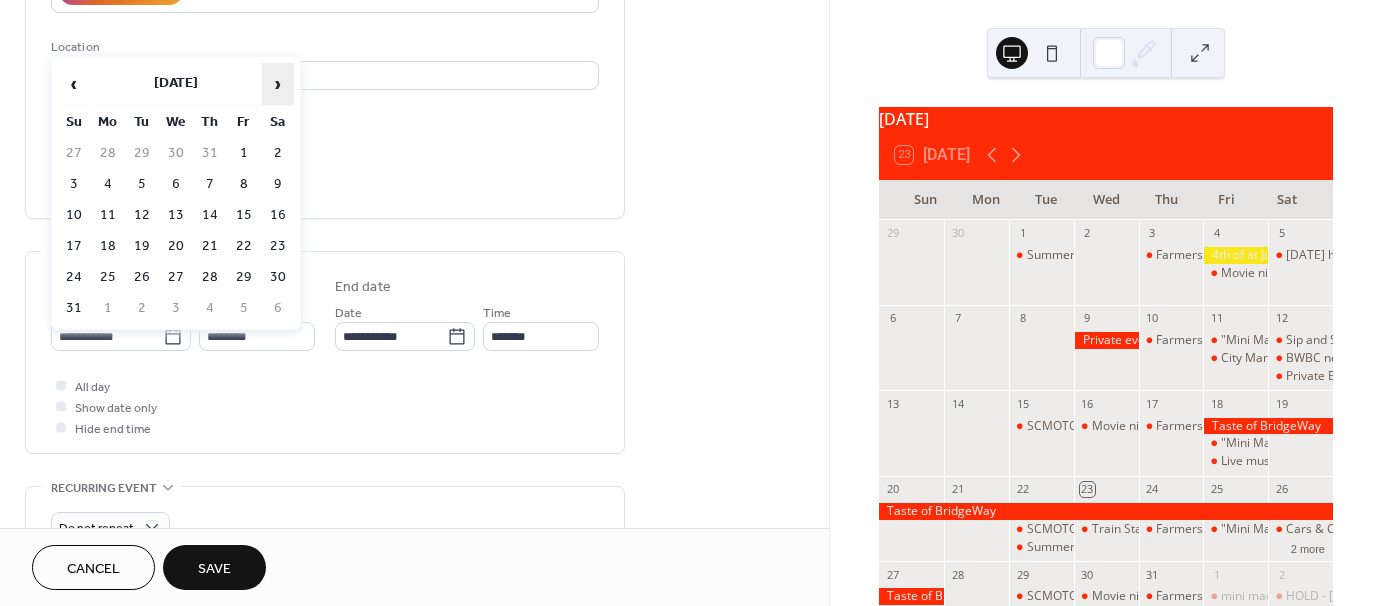 click on "›" at bounding box center (278, 84) 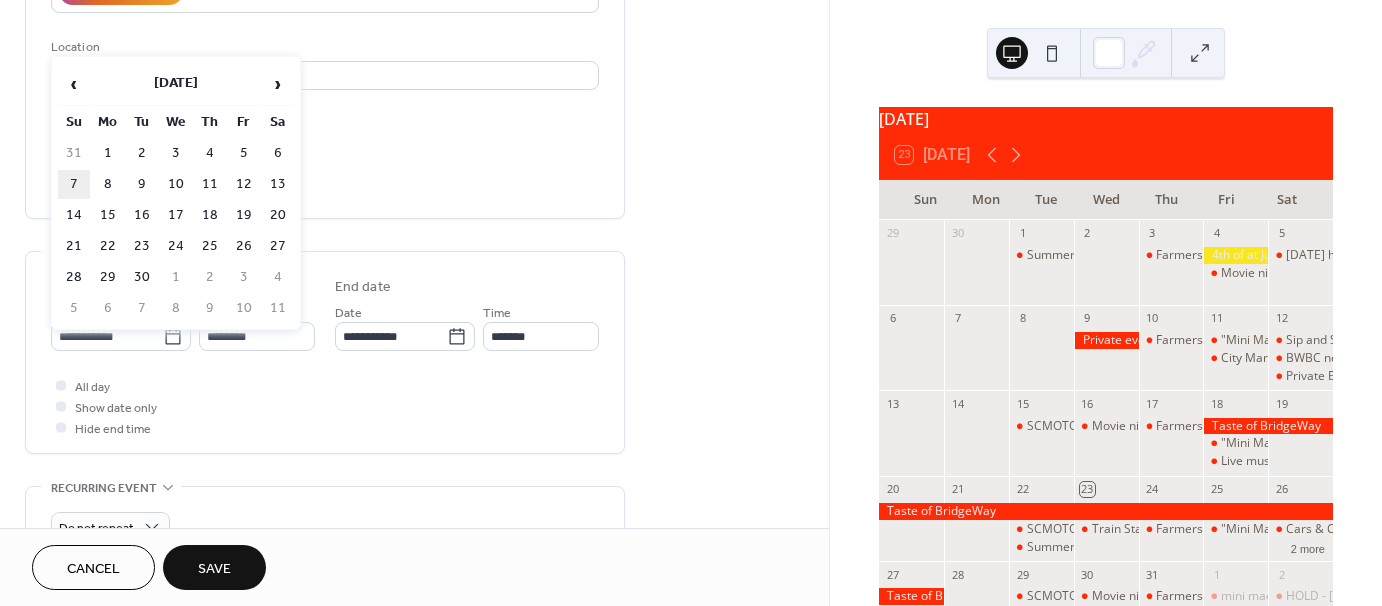 click on "7" at bounding box center (74, 184) 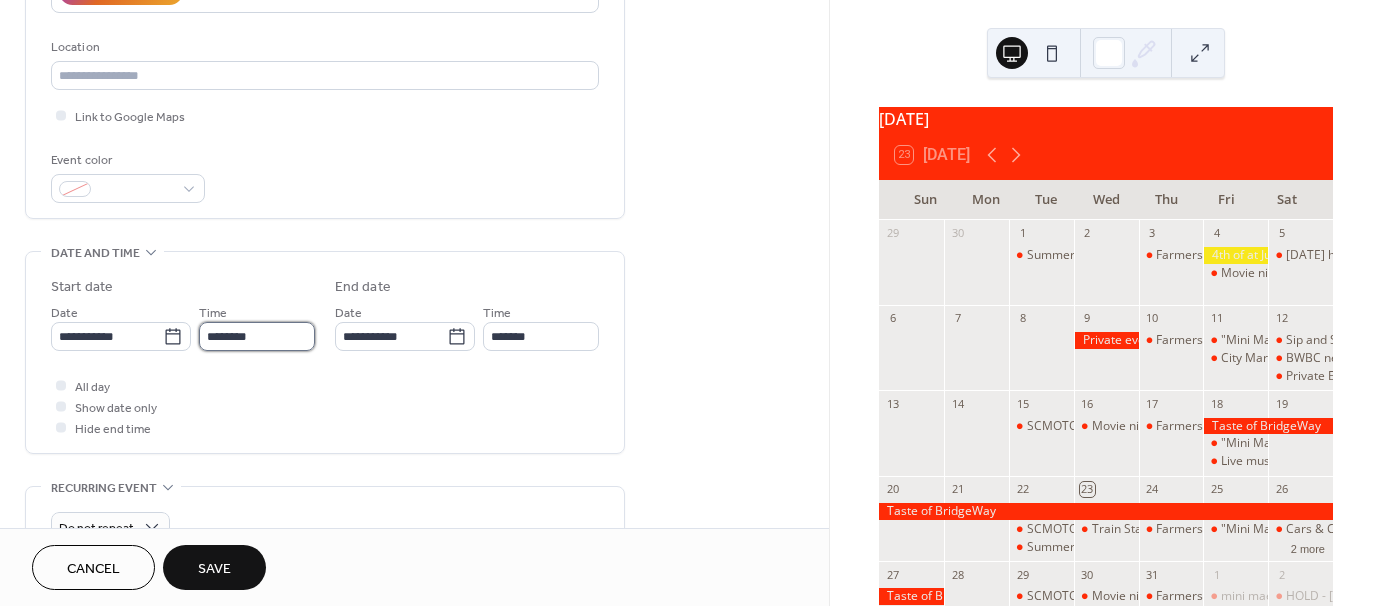 click on "********" at bounding box center (257, 336) 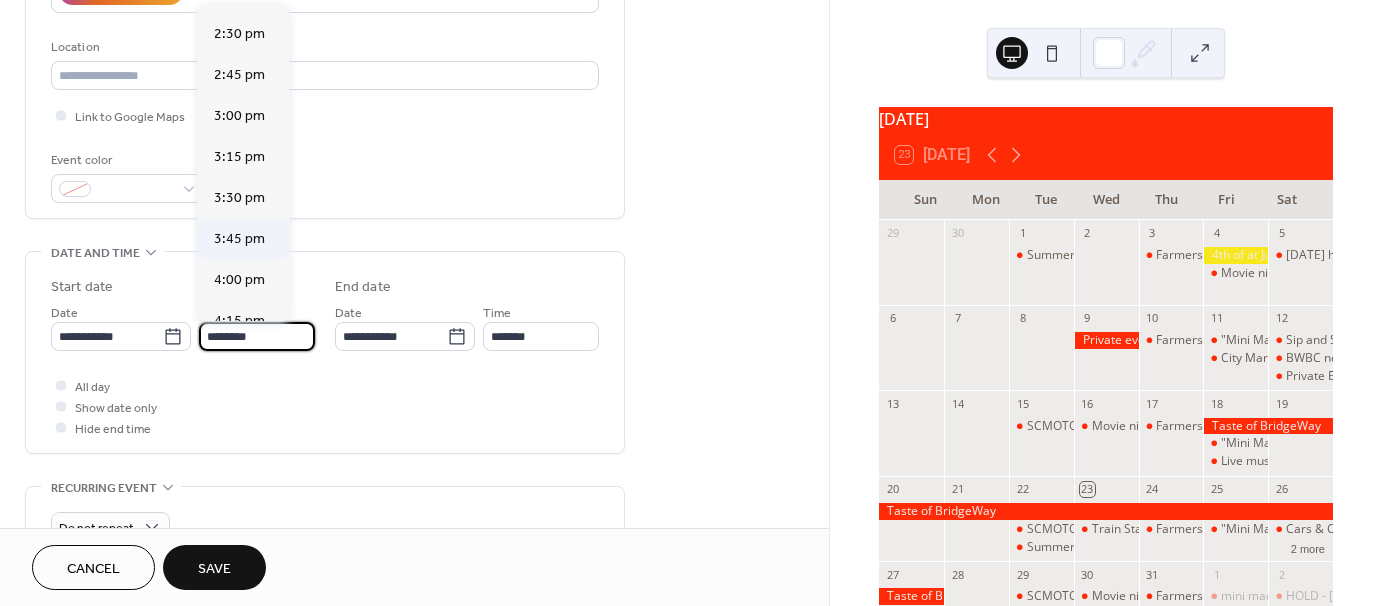 scroll, scrollTop: 2468, scrollLeft: 0, axis: vertical 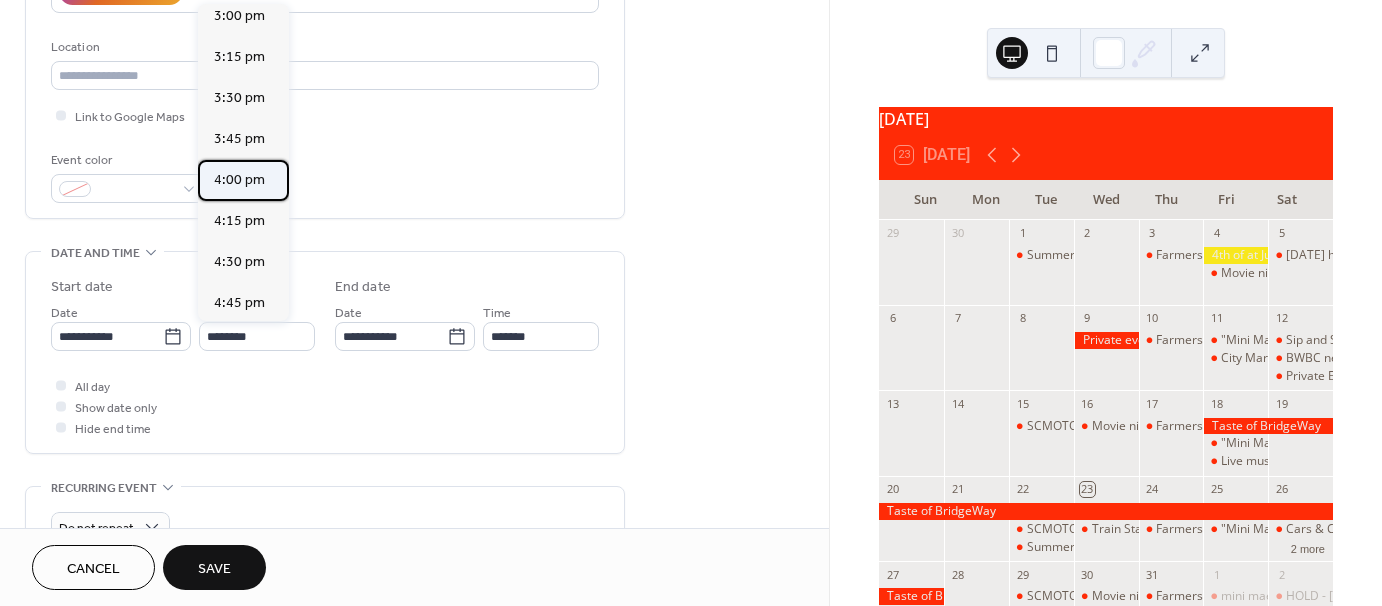 click on "4:00 pm" at bounding box center [239, 180] 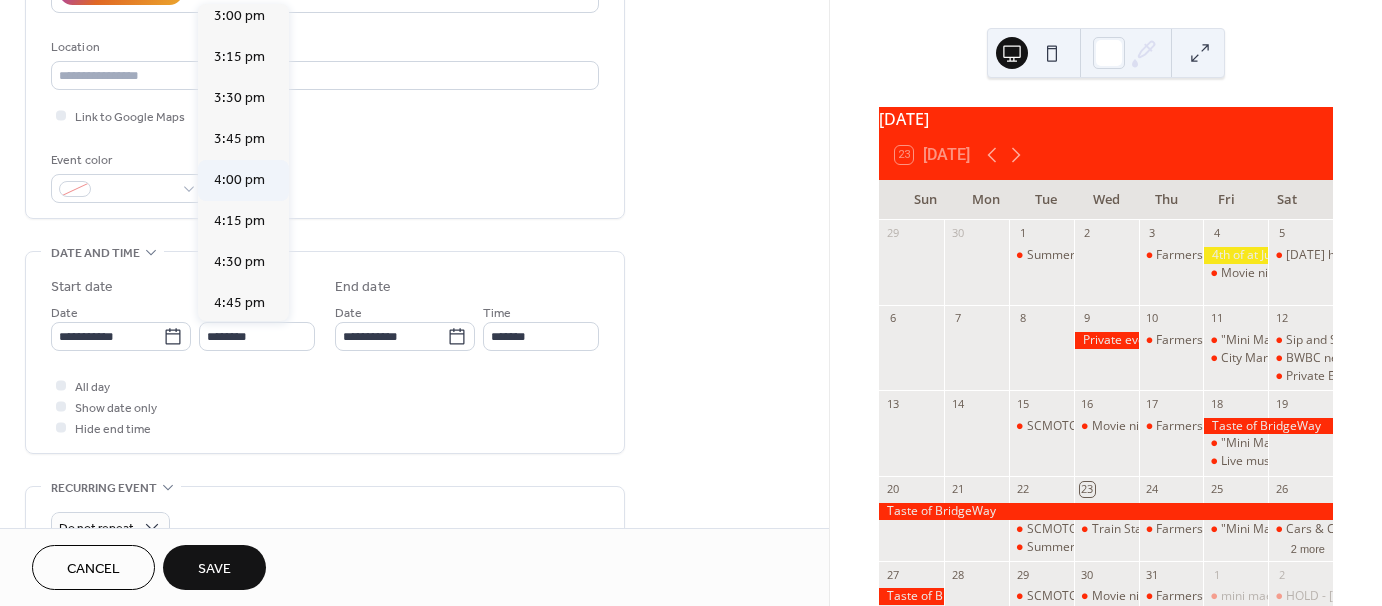 type on "*******" 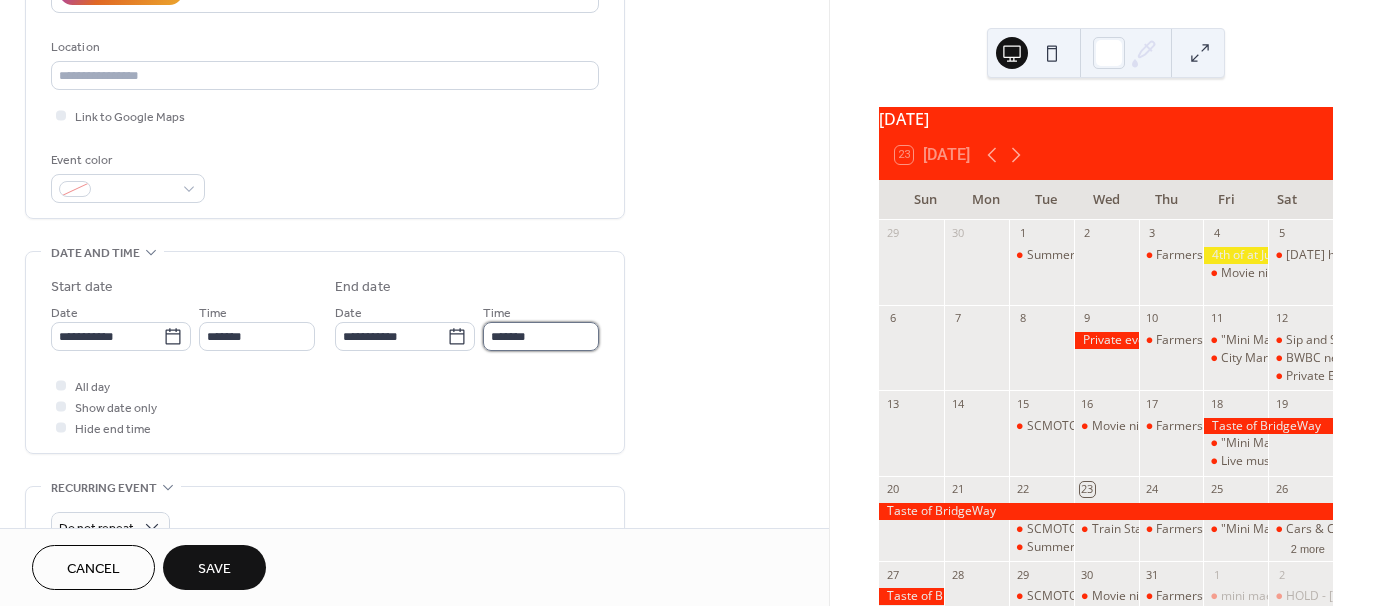 click on "*******" at bounding box center (541, 336) 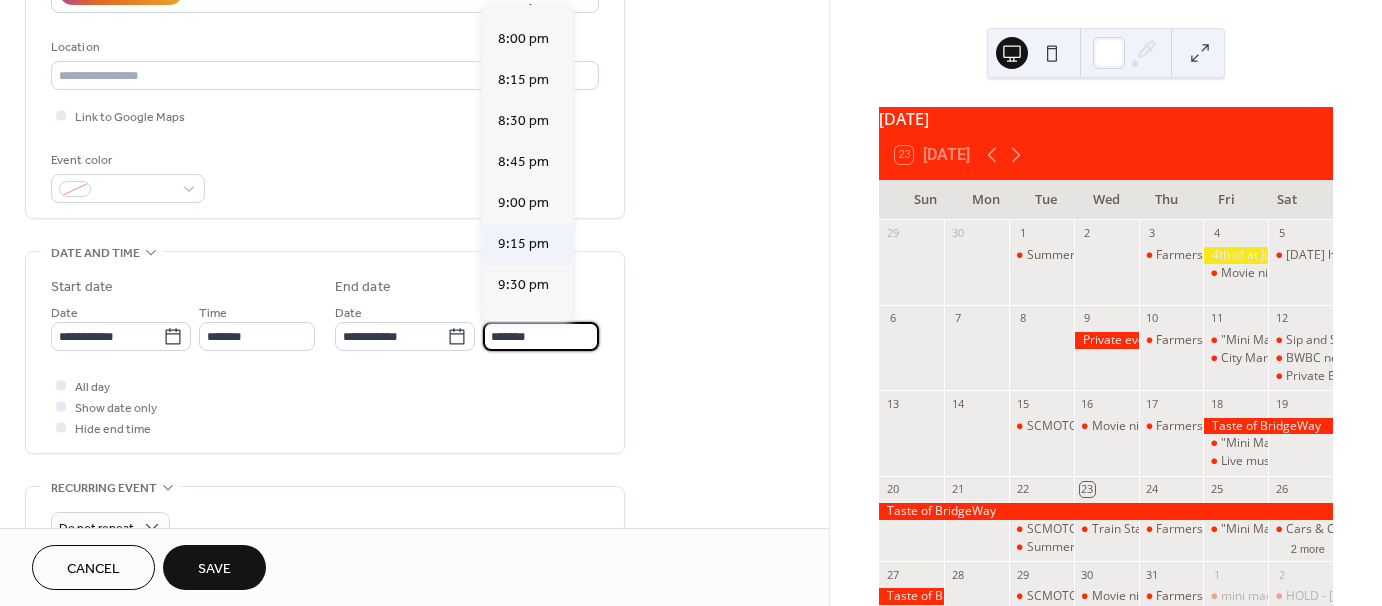 scroll, scrollTop: 700, scrollLeft: 0, axis: vertical 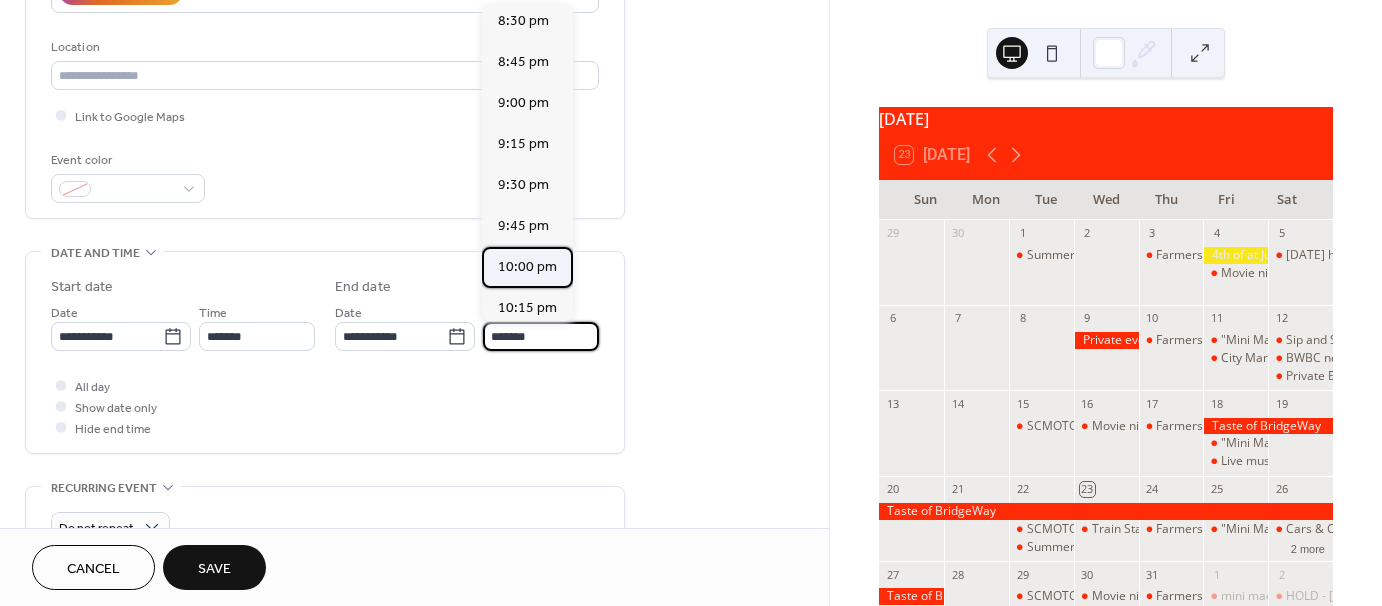 click on "10:00 pm" at bounding box center (527, 267) 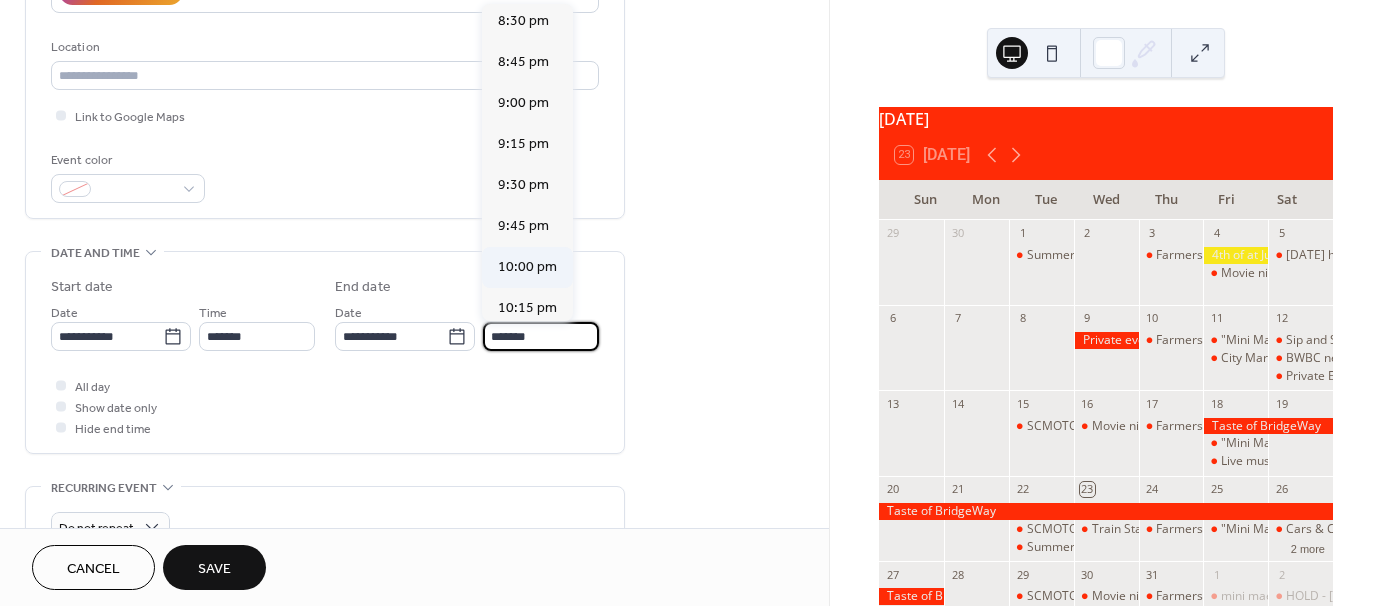 type on "********" 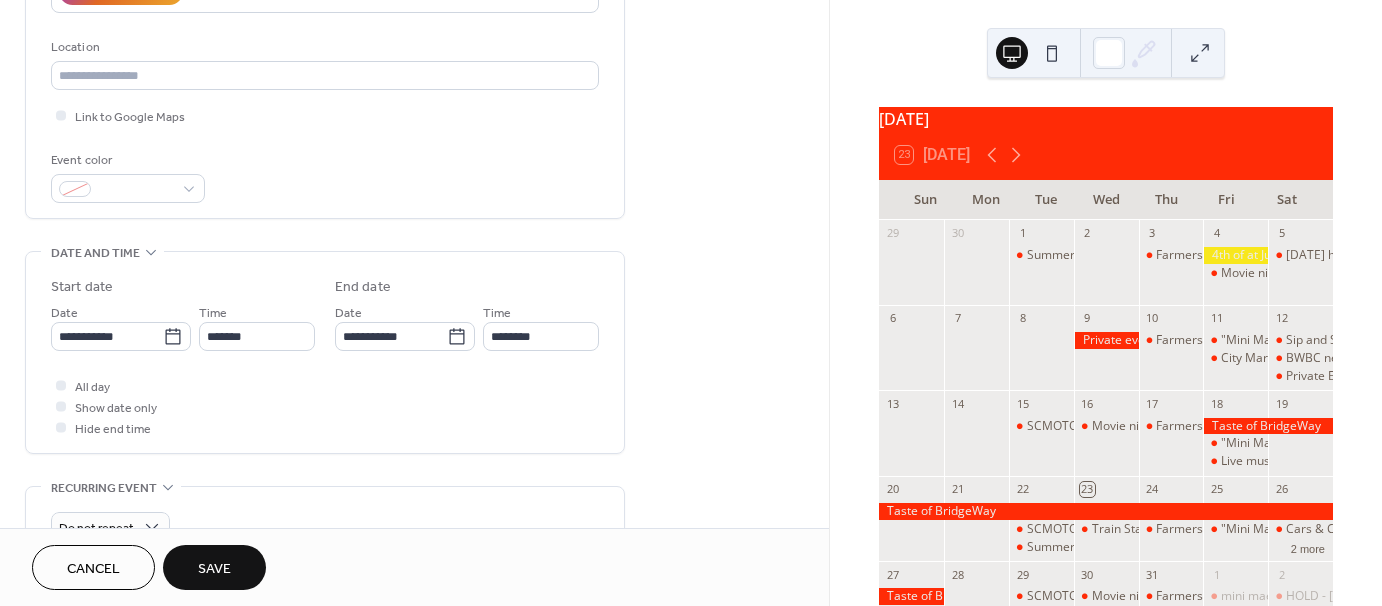 click on "Save" at bounding box center (214, 567) 